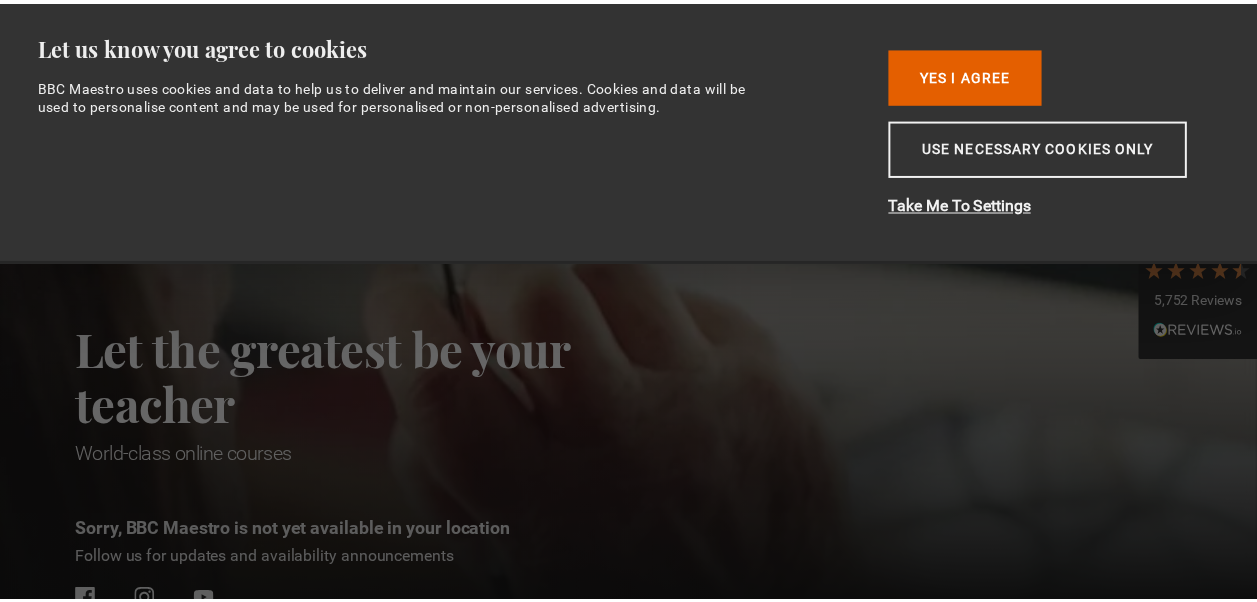 scroll, scrollTop: 0, scrollLeft: 0, axis: both 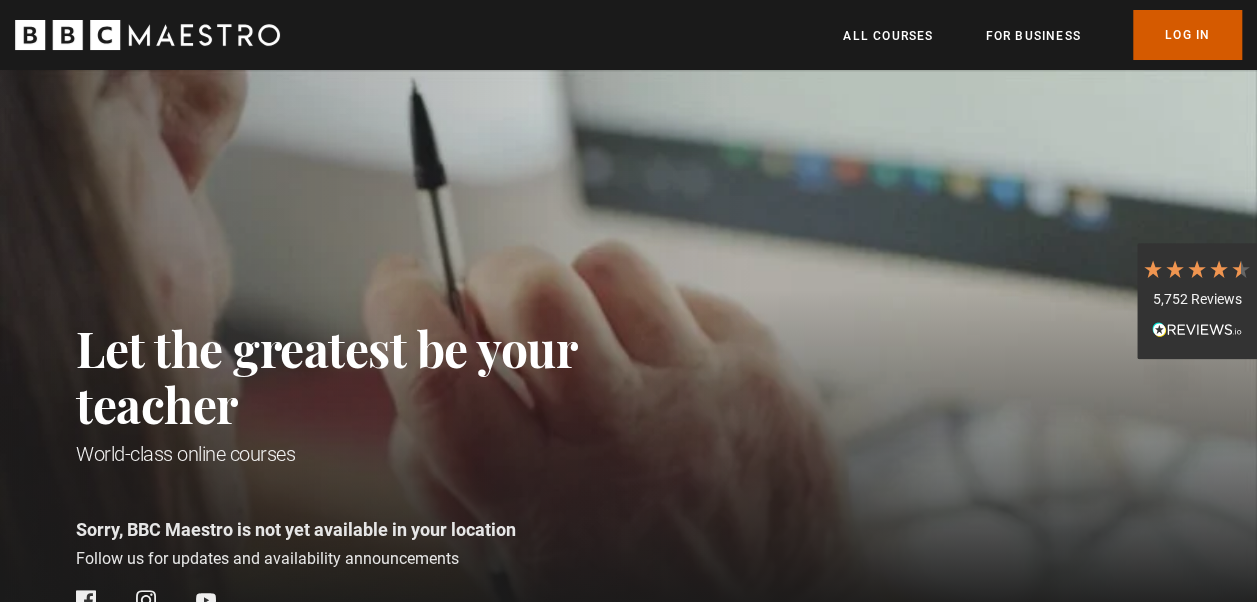 click on "Log In" at bounding box center [1187, 35] 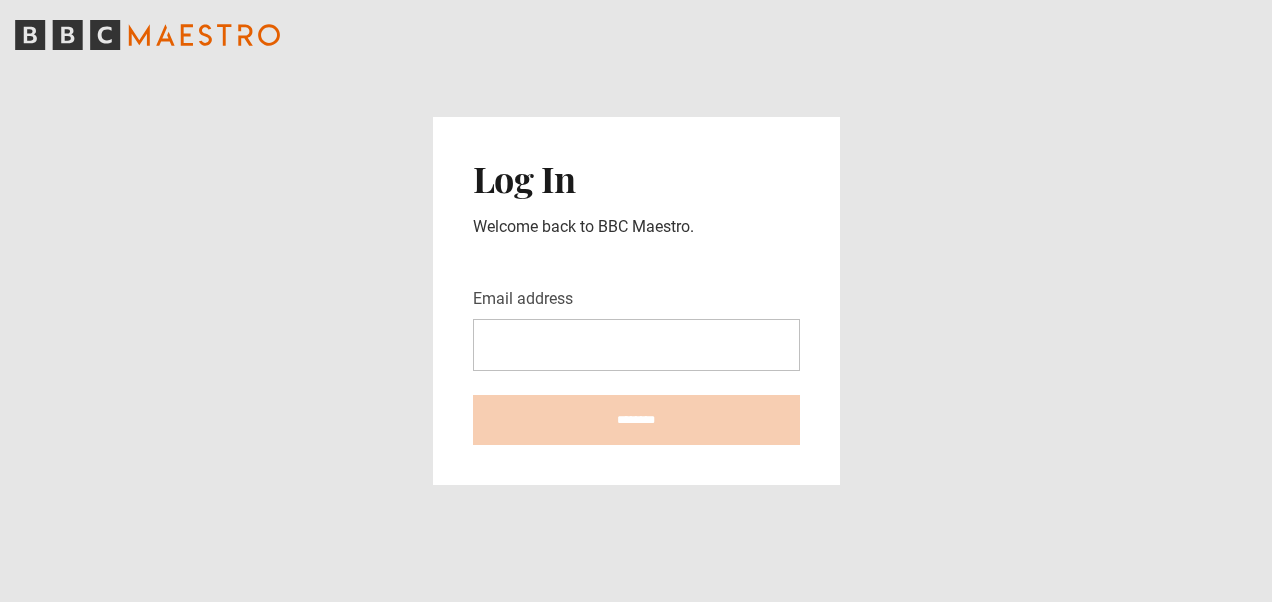 scroll, scrollTop: 0, scrollLeft: 0, axis: both 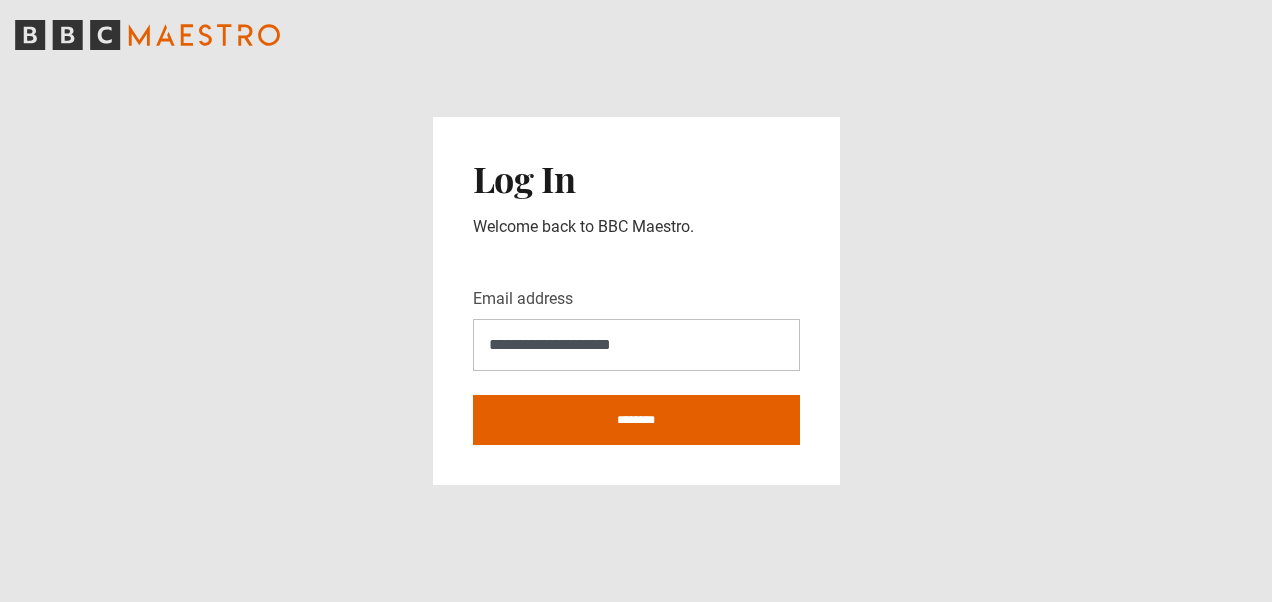 type on "**********" 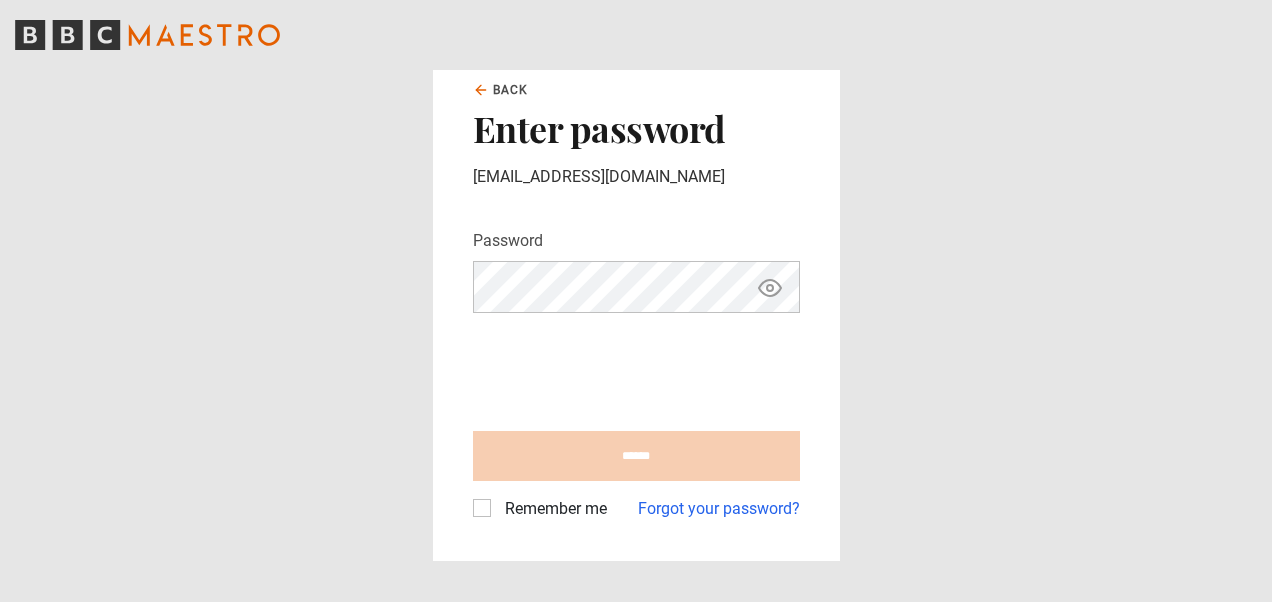 scroll, scrollTop: 0, scrollLeft: 0, axis: both 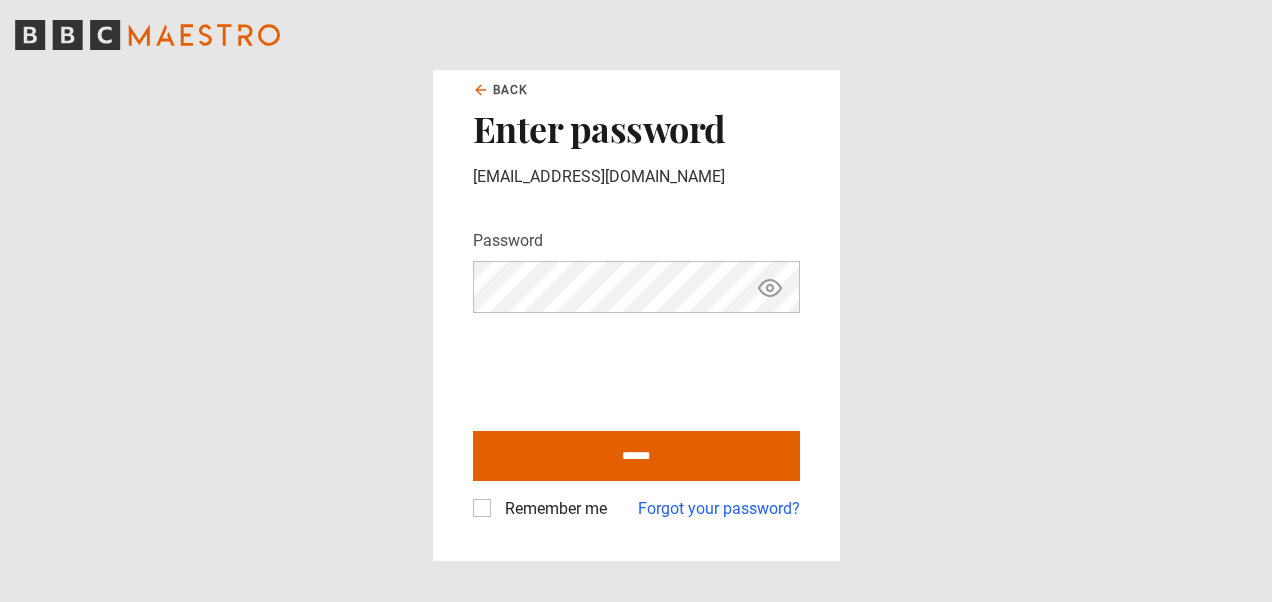 click on "Remember me" at bounding box center [552, 509] 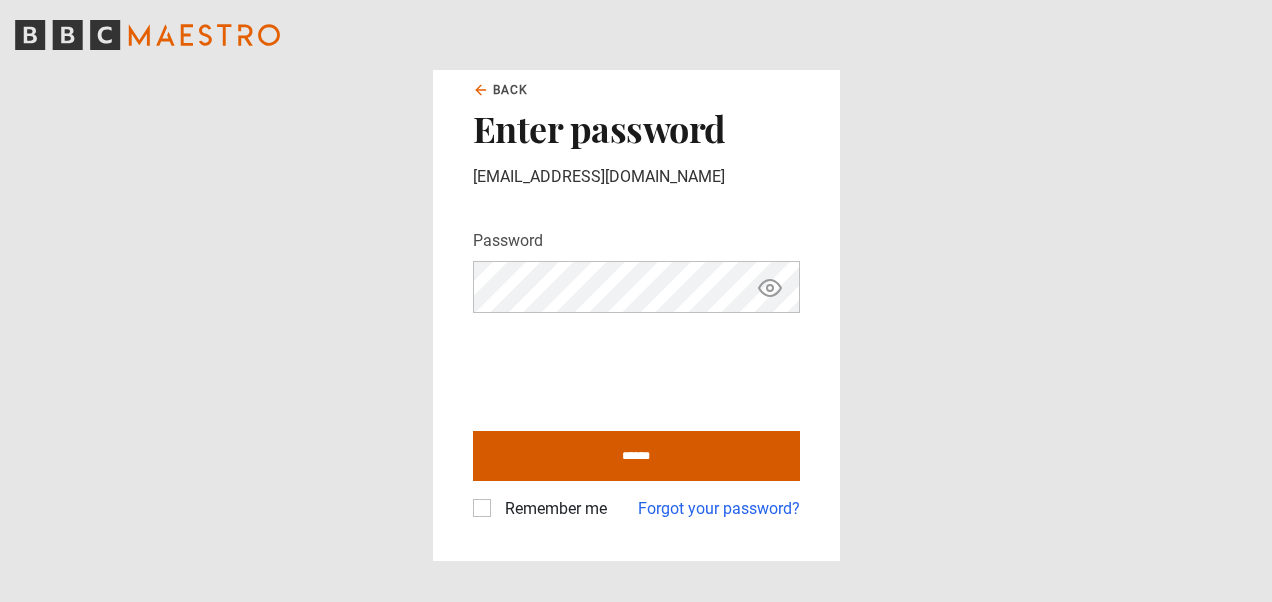 click on "******" at bounding box center [636, 456] 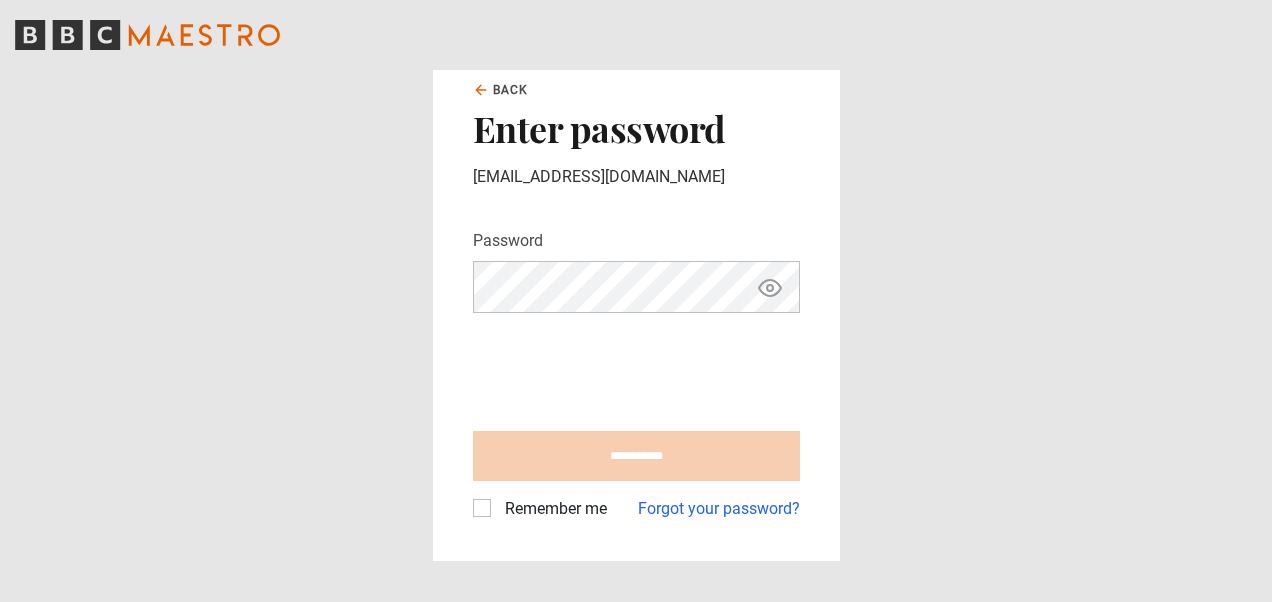 type on "**********" 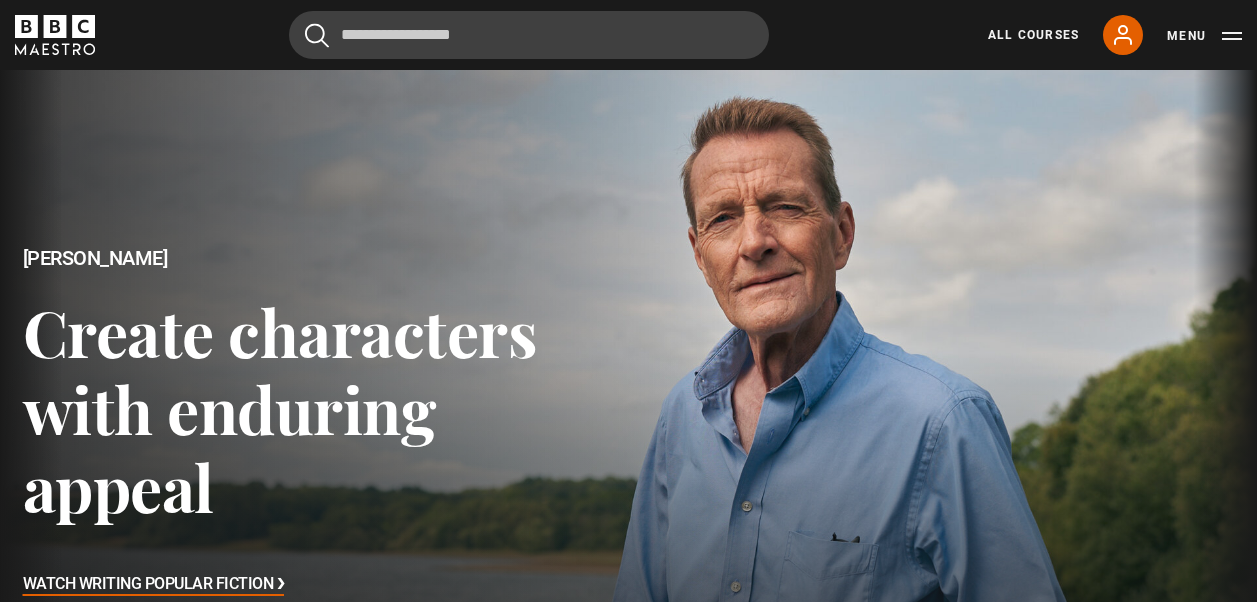 scroll, scrollTop: 0, scrollLeft: 0, axis: both 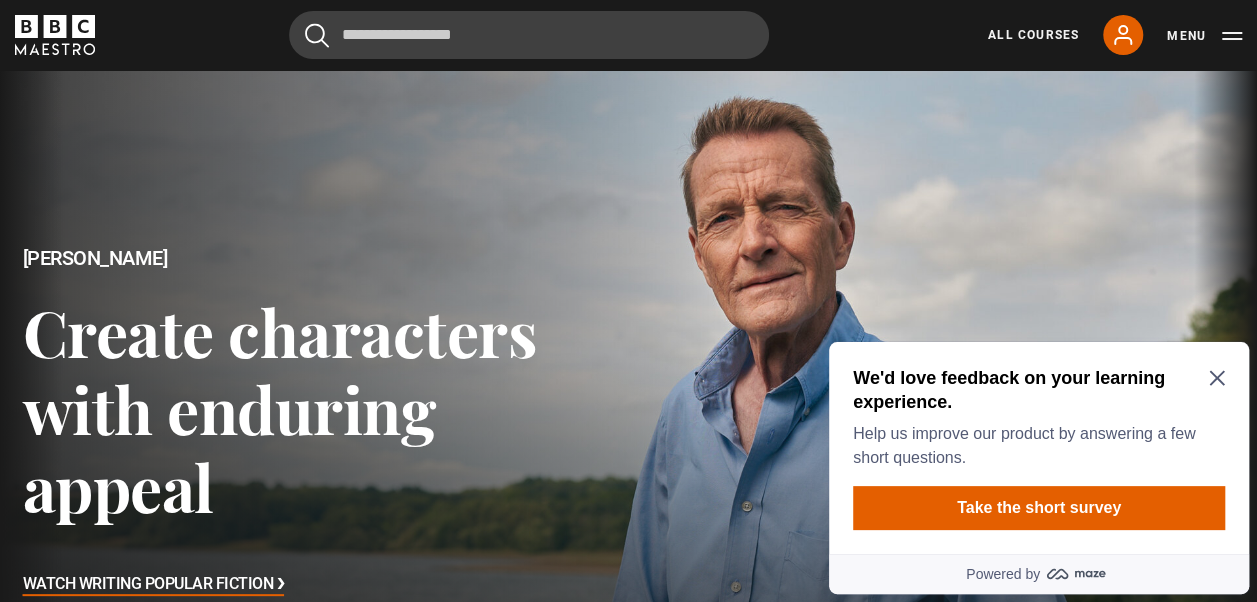click 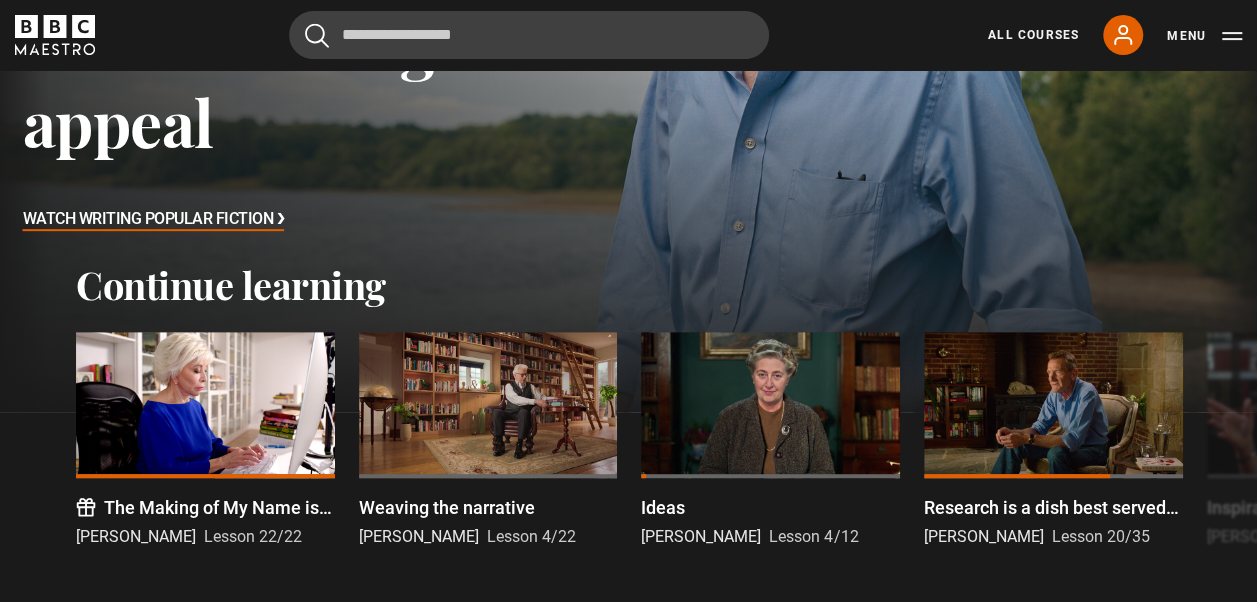 scroll, scrollTop: 427, scrollLeft: 0, axis: vertical 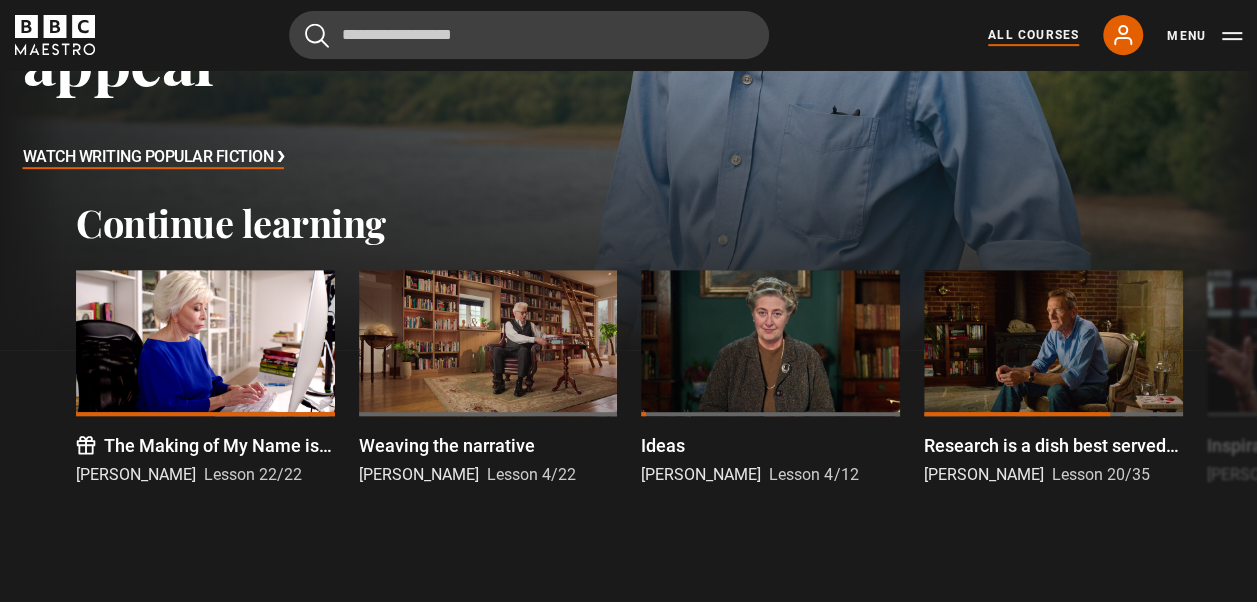 click on "All Courses" at bounding box center (1033, 35) 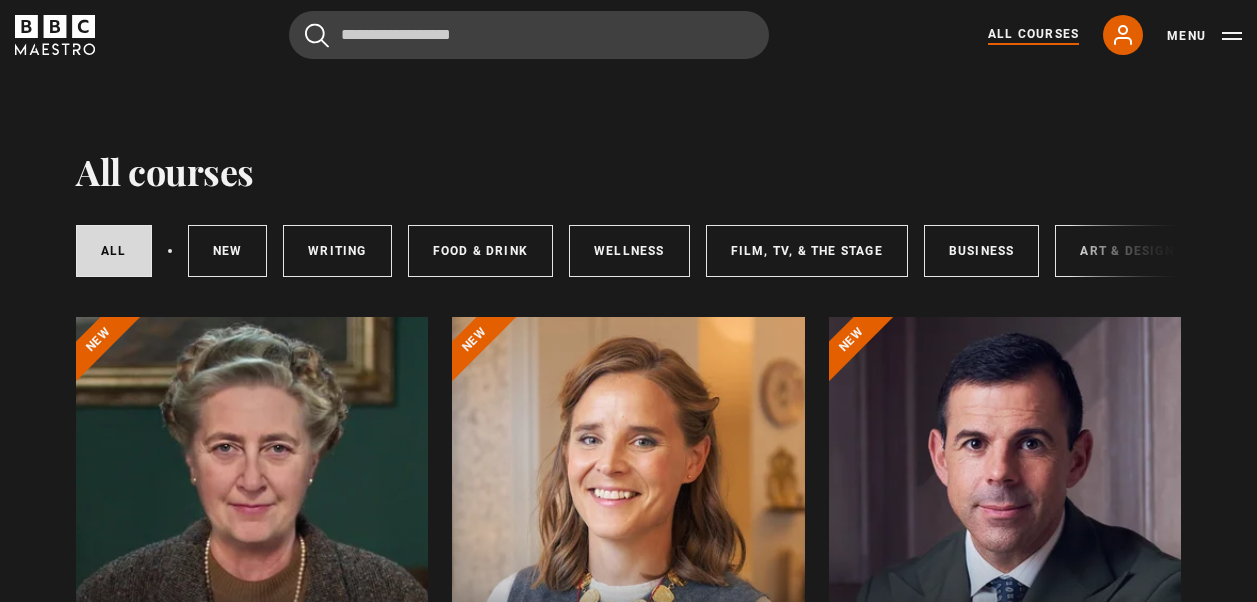 scroll, scrollTop: 0, scrollLeft: 0, axis: both 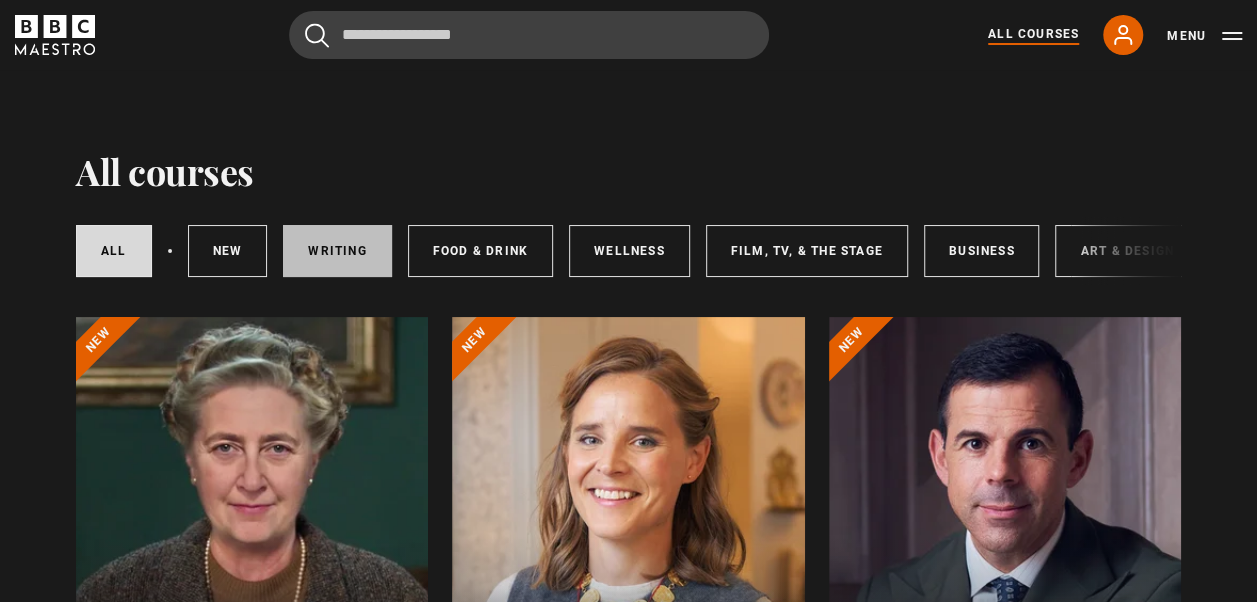 click on "Writing" at bounding box center [337, 251] 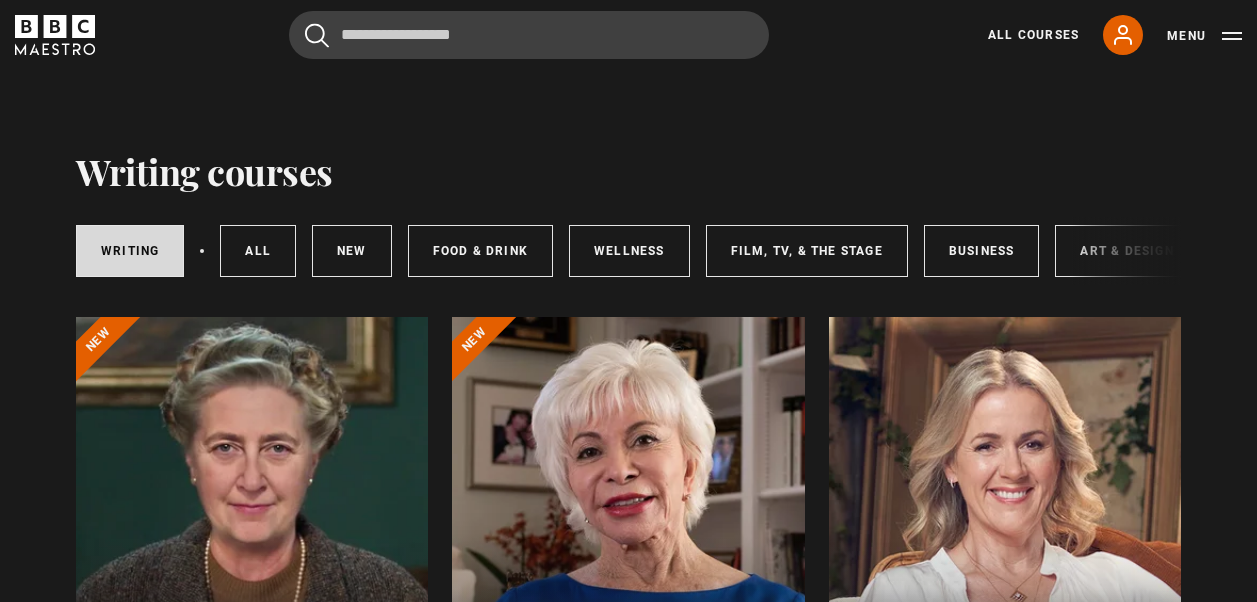 scroll, scrollTop: 0, scrollLeft: 0, axis: both 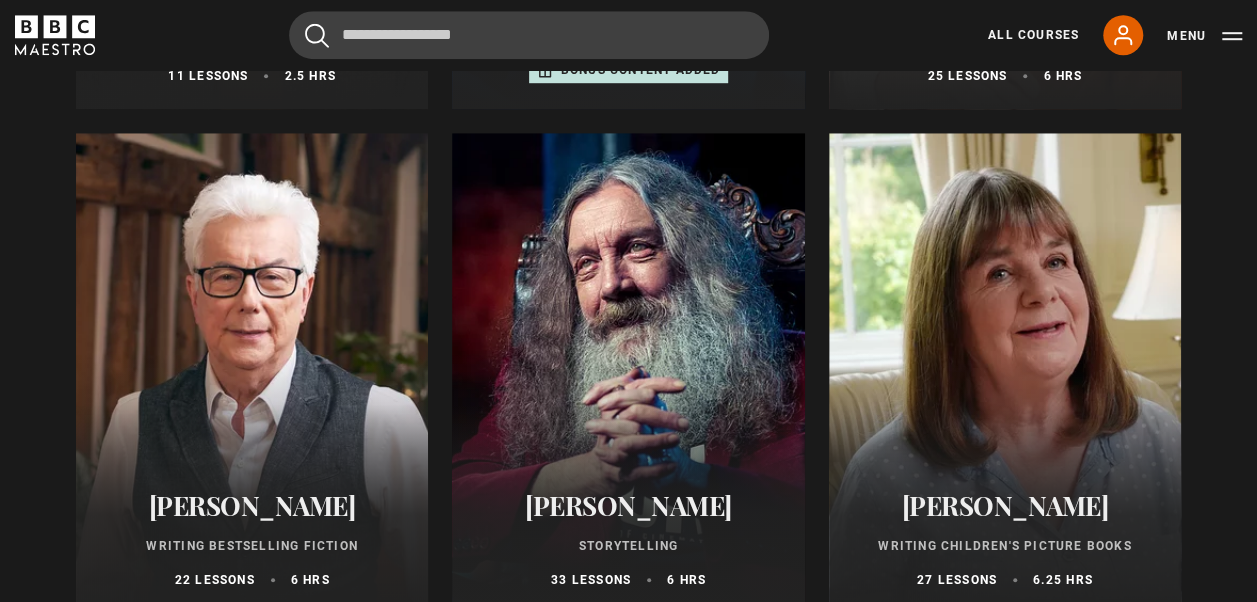 click at bounding box center [252, 373] 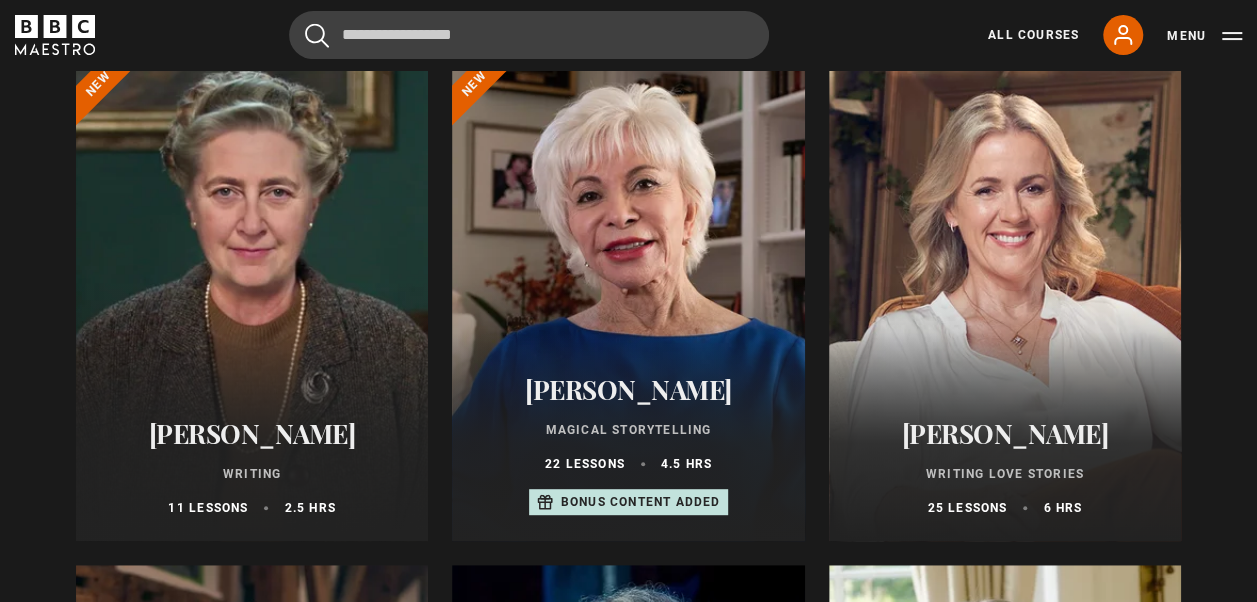 scroll, scrollTop: 254, scrollLeft: 0, axis: vertical 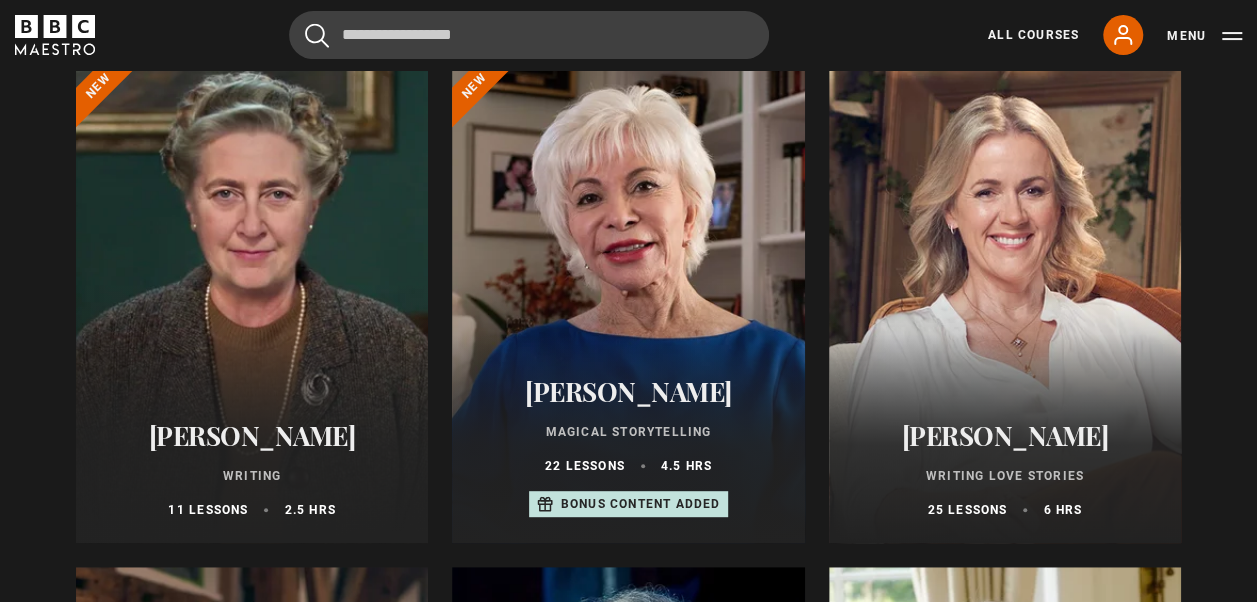 click at bounding box center [628, 303] 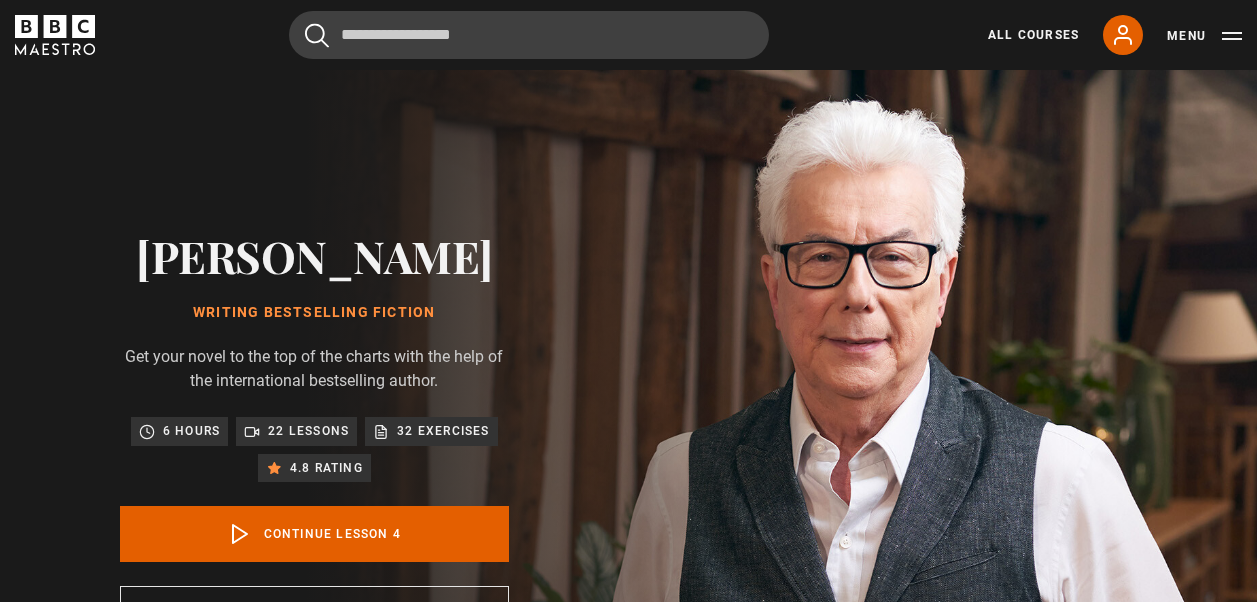 scroll, scrollTop: 803, scrollLeft: 0, axis: vertical 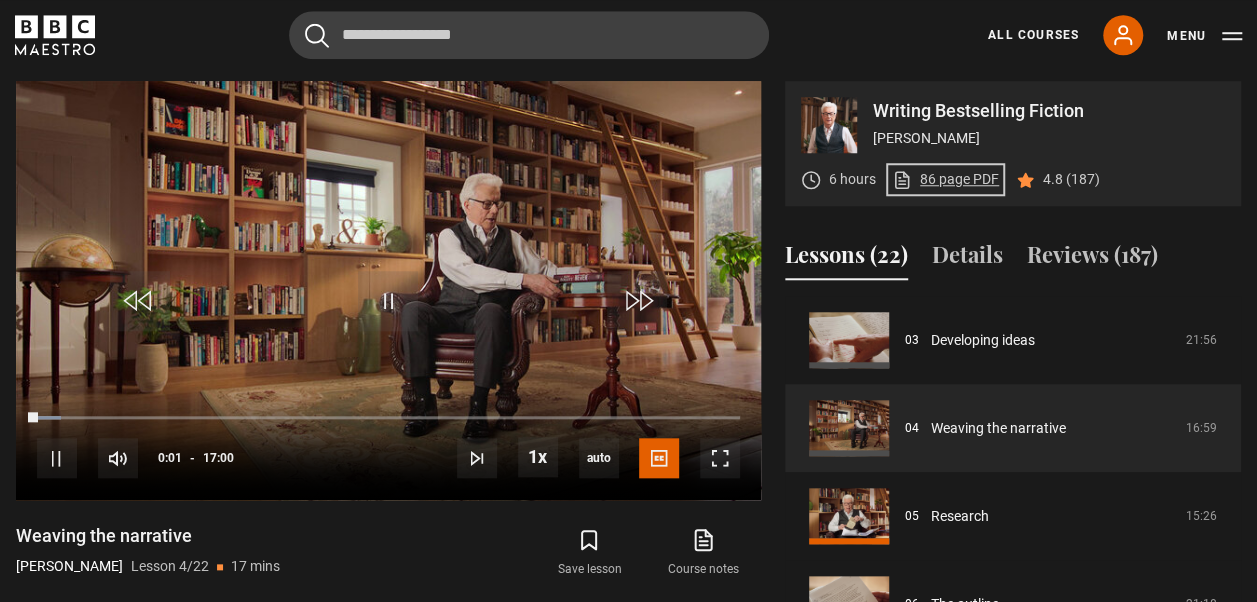 click on "86 page PDF
(opens in new tab)" at bounding box center (945, 179) 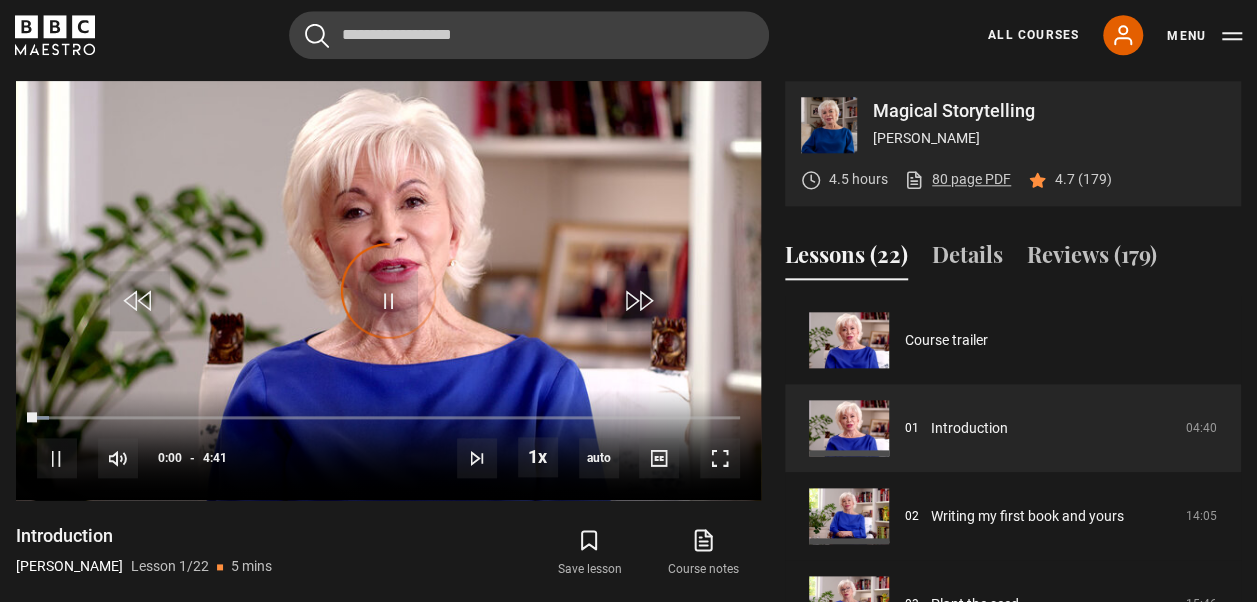 scroll, scrollTop: 0, scrollLeft: 0, axis: both 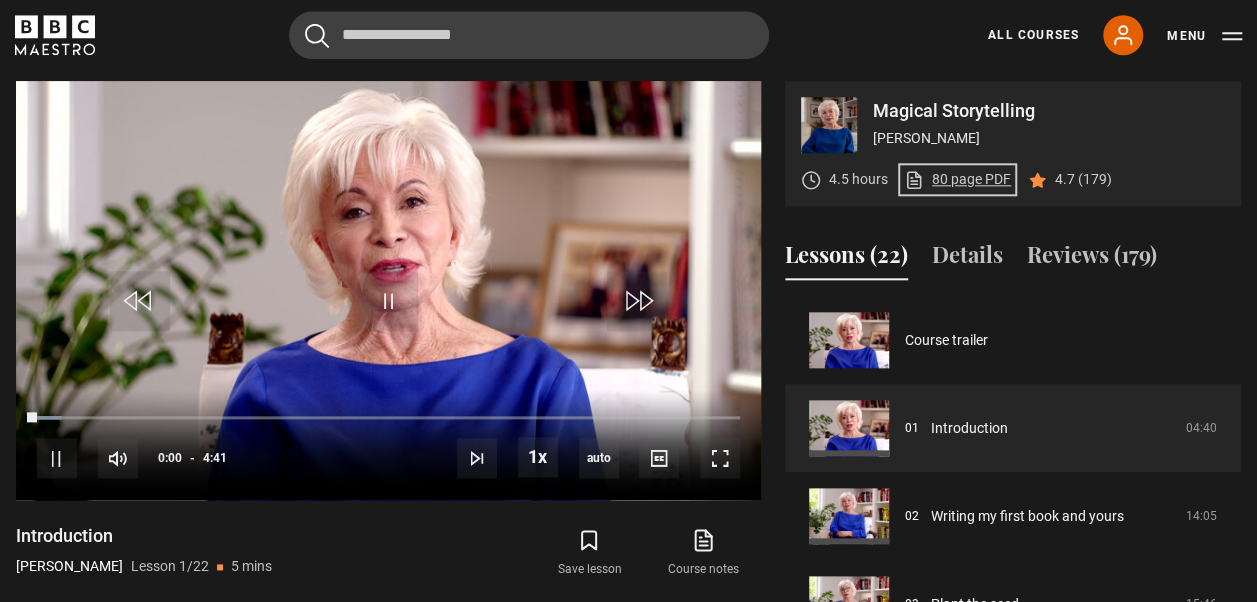 click on "80 page PDF
(opens in new tab)" at bounding box center [957, 179] 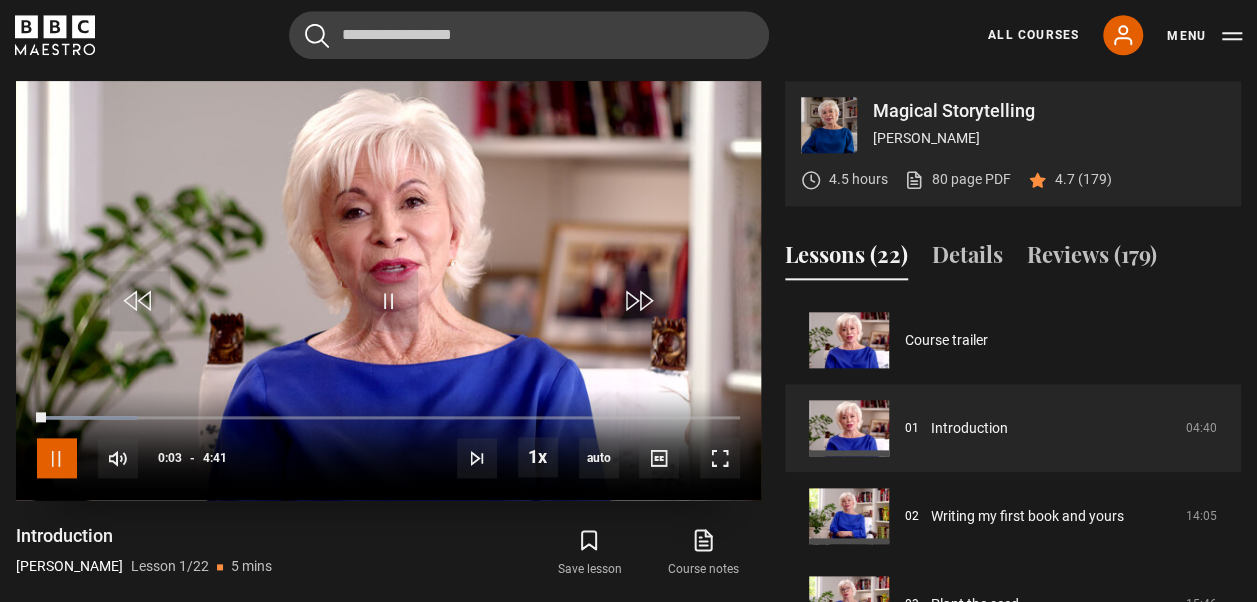 click at bounding box center [57, 458] 